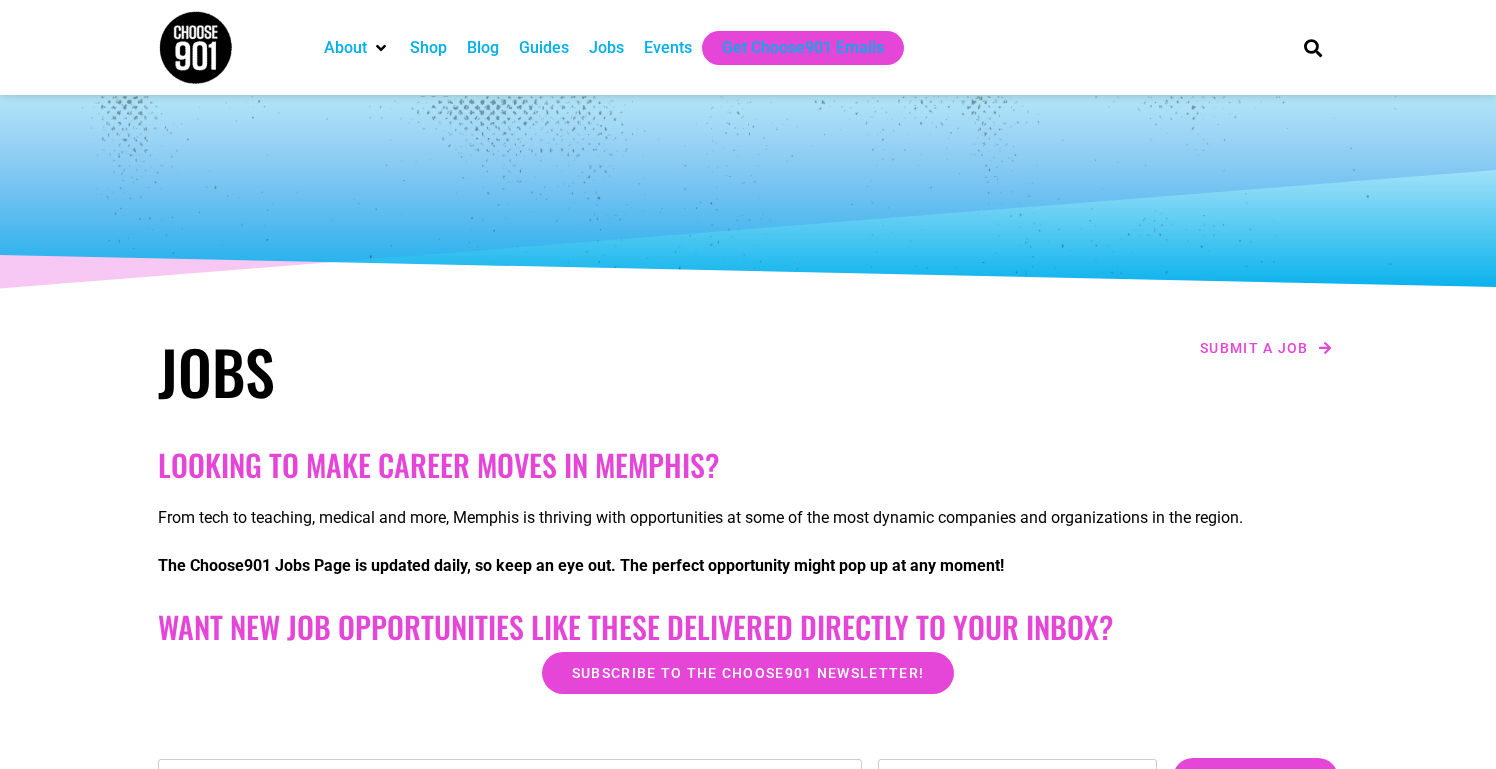 scroll, scrollTop: 0, scrollLeft: 0, axis: both 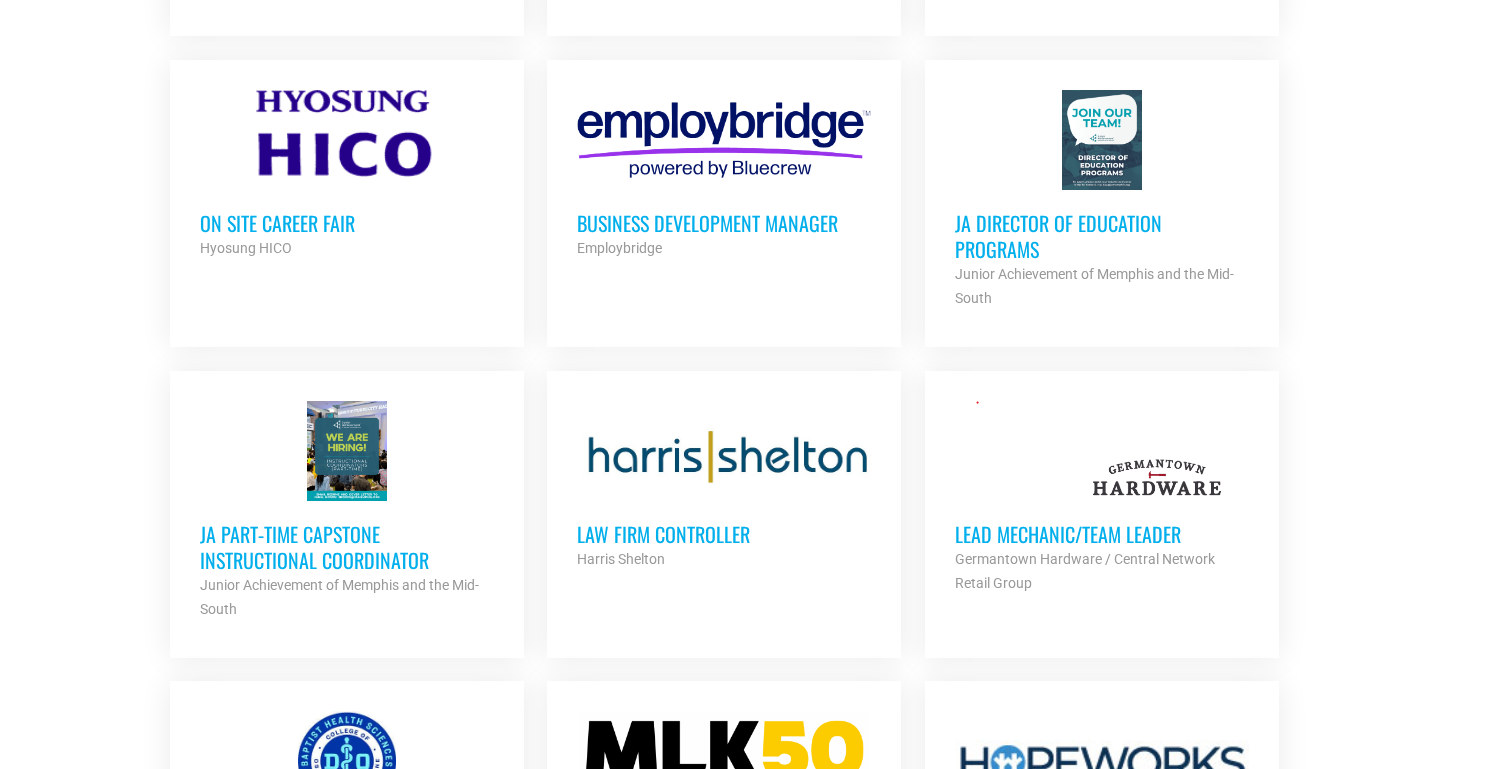 click on "On Site Career Fair" at bounding box center (347, 223) 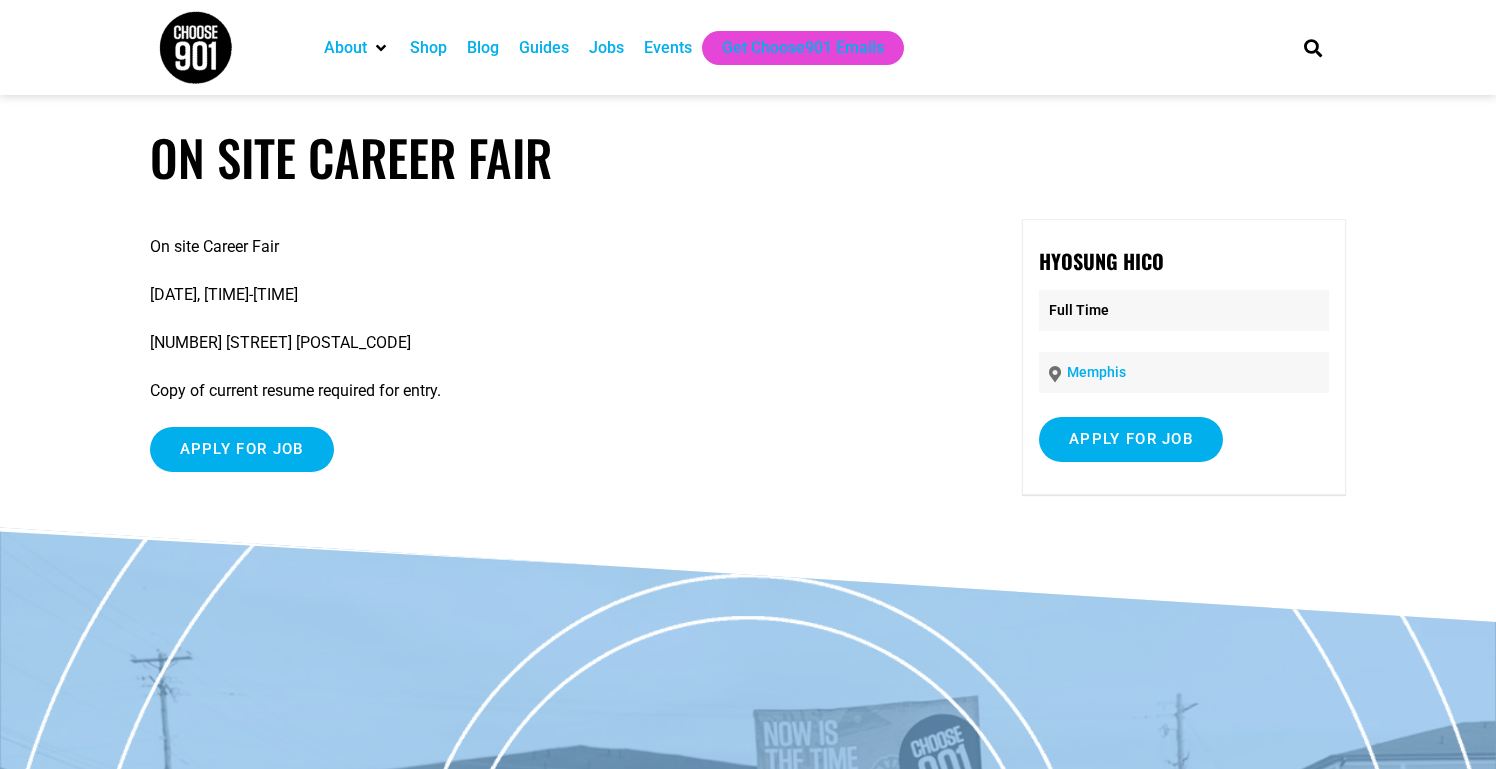 scroll, scrollTop: 0, scrollLeft: 0, axis: both 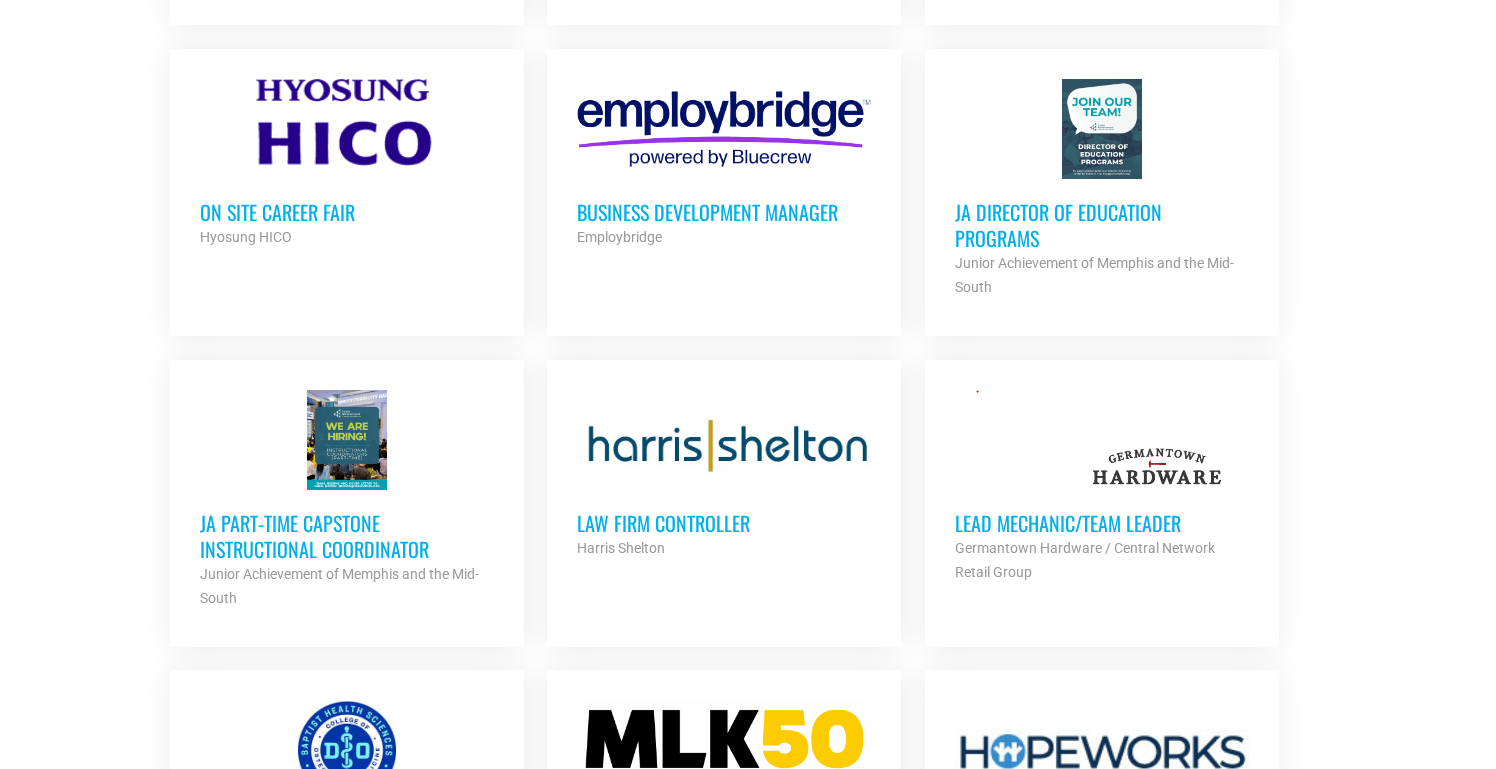 click on "JA Director of Education Programs" at bounding box center [1102, 225] 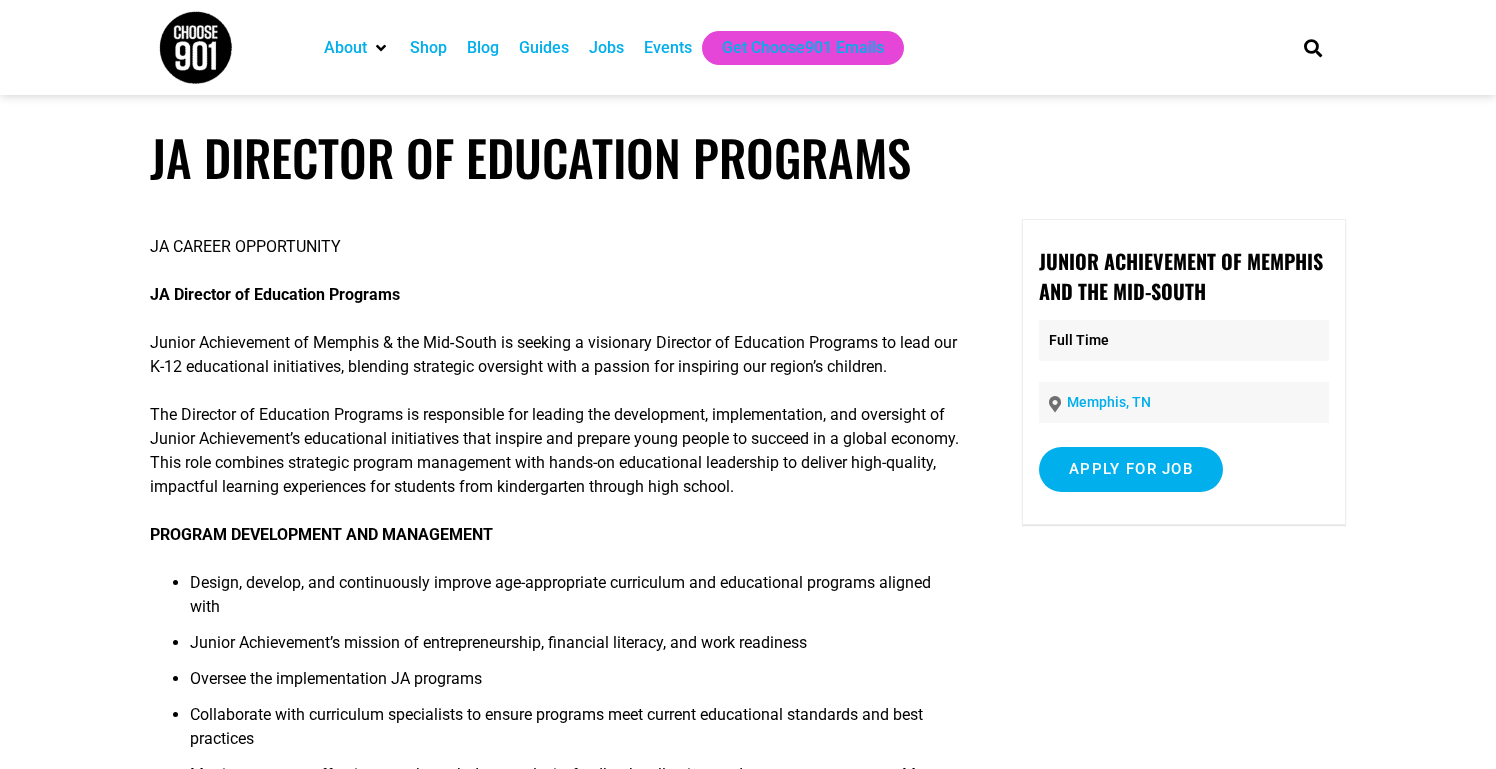 scroll, scrollTop: 0, scrollLeft: 0, axis: both 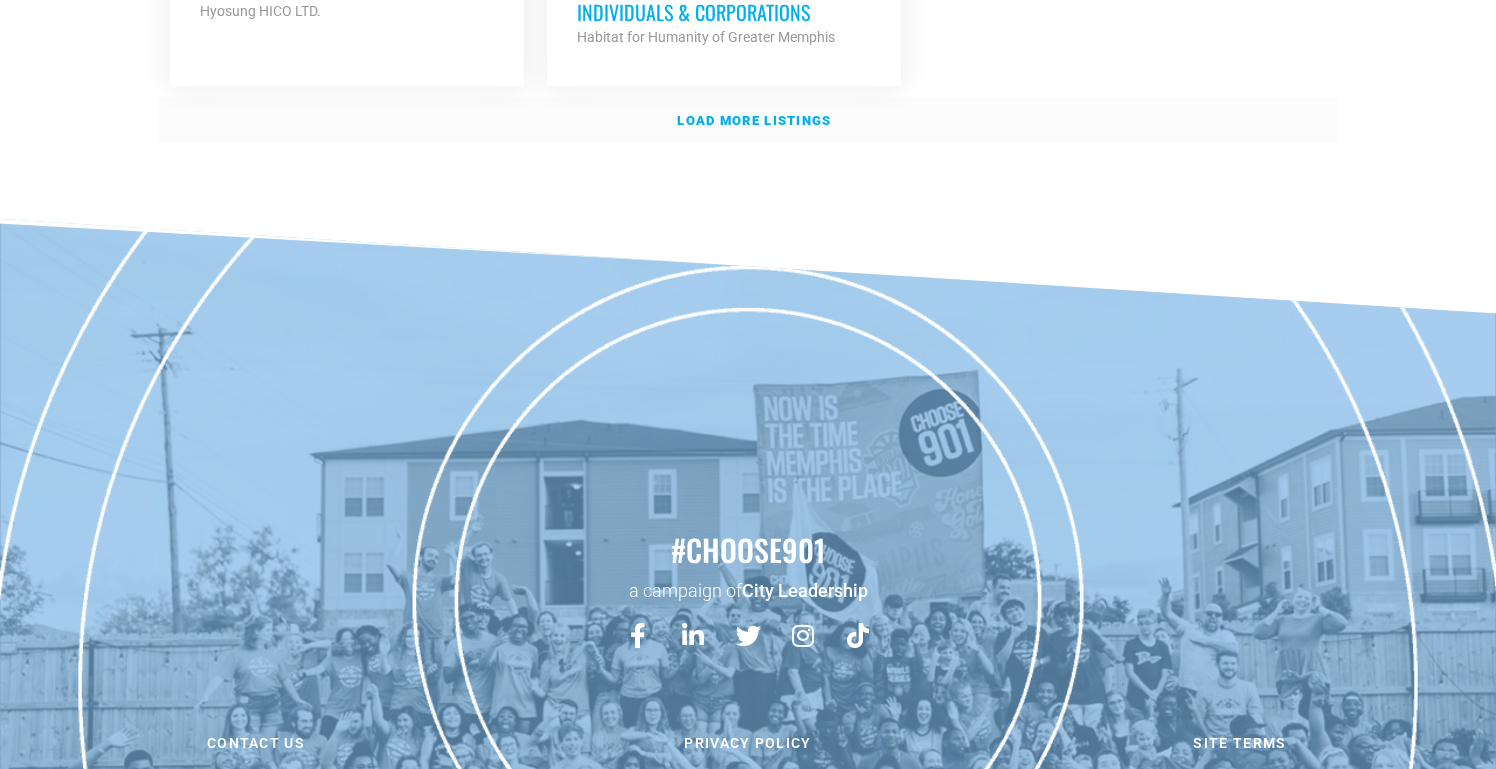 click on "Load more listings" at bounding box center [748, 121] 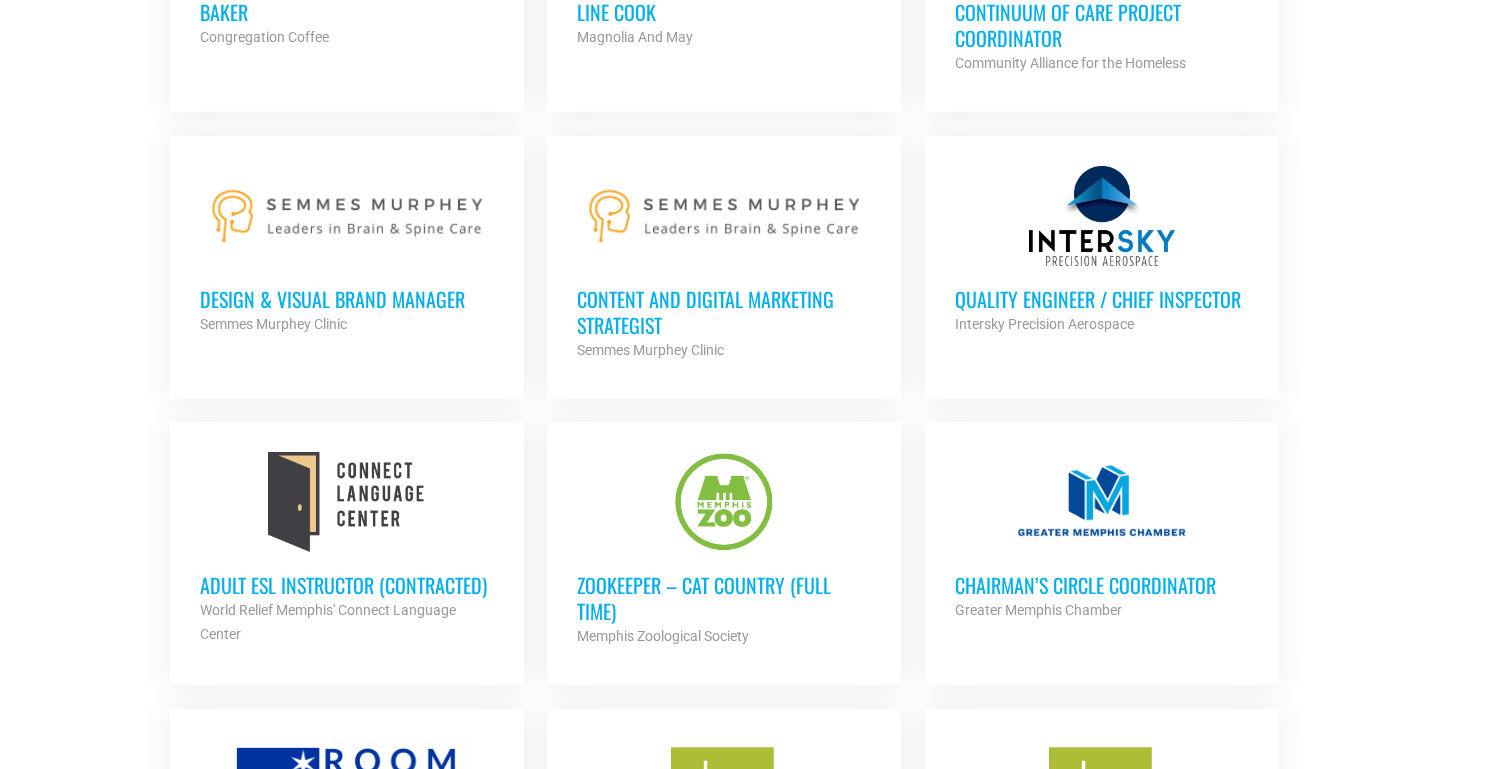 scroll, scrollTop: 3321, scrollLeft: 0, axis: vertical 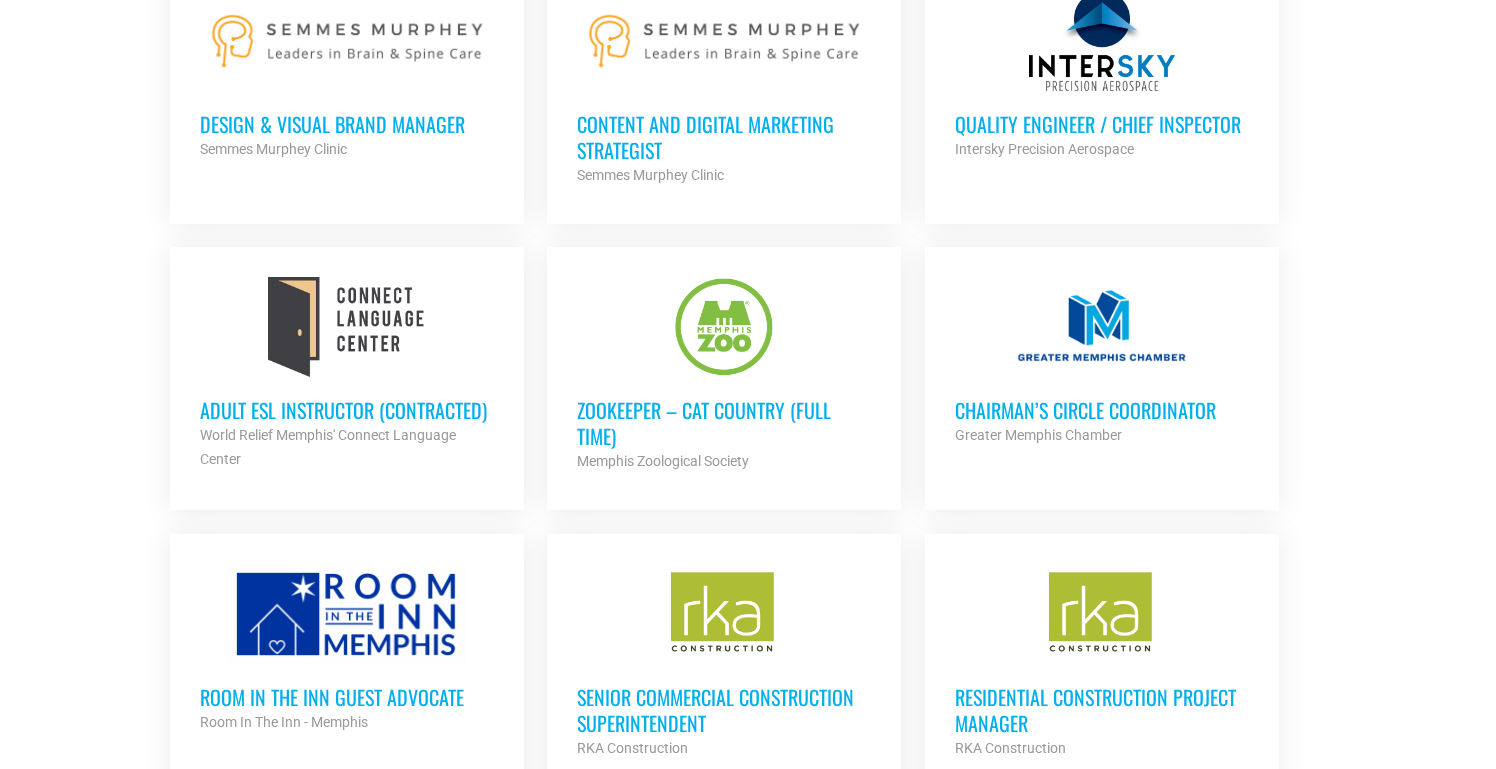 click on "Continuum of Care Project Coordinator" at bounding box center [1102, -150] 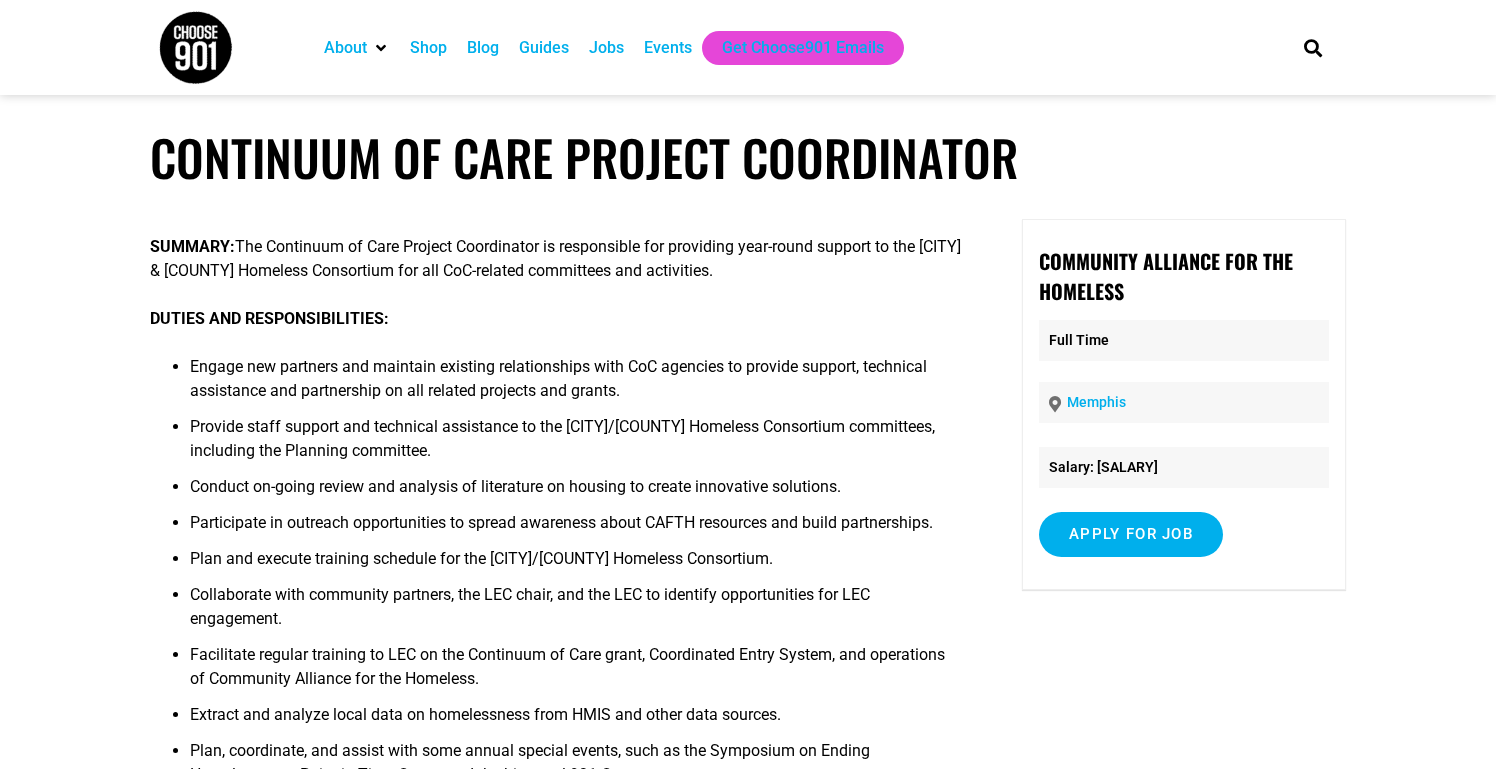 scroll, scrollTop: 0, scrollLeft: 0, axis: both 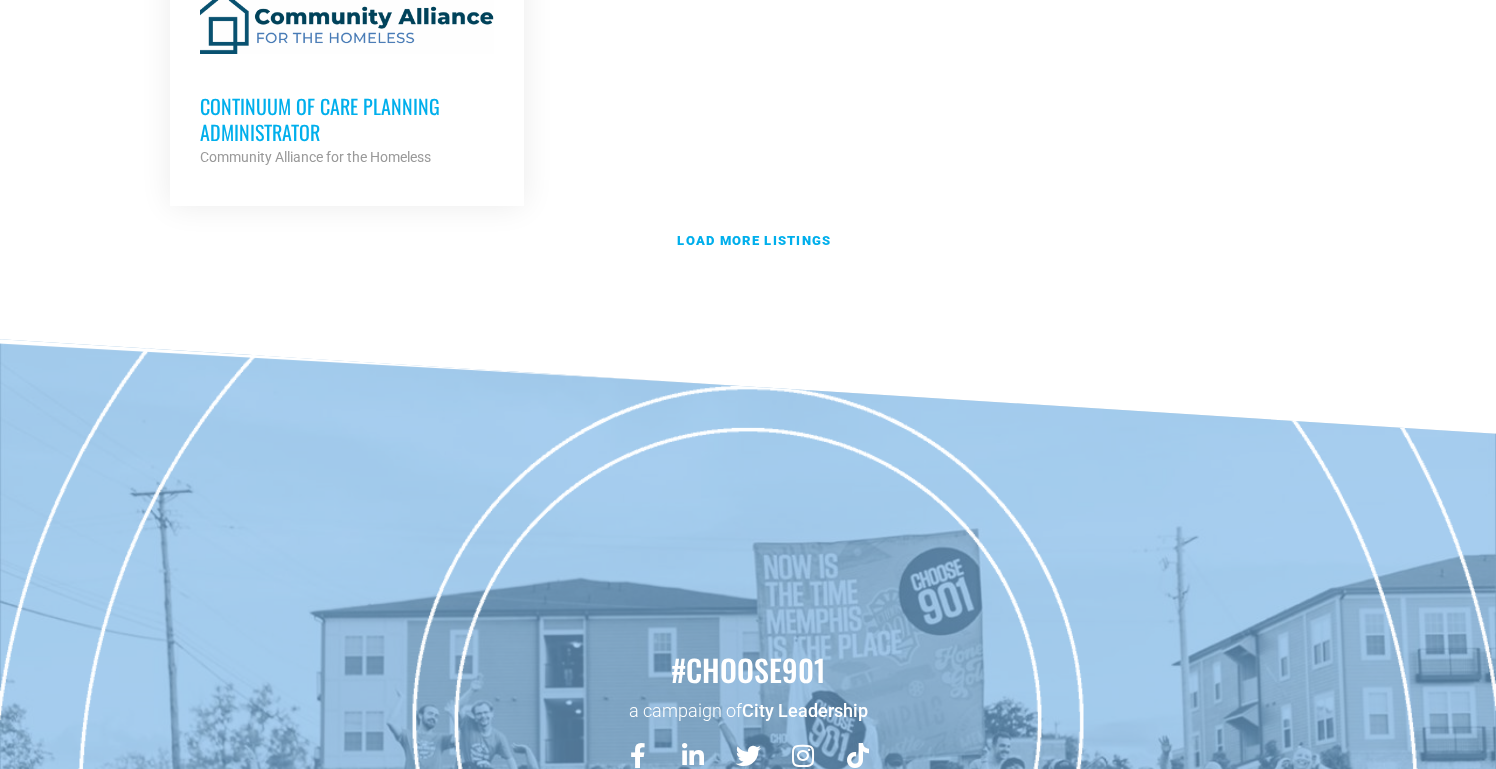 click on "Rhodes Express and Student Services Manager
Rhodes College
Partner Org
Full Time
NOW Program Intern
Oasis of Hope
Partner Org
Part Time
Budtender
Ounce of Hope Aquaponic Cannabis Dispensary & Farm
Partner Org
Full Time
Development Assistant
Memphis Library Foundation
Partner Org
Full Time
Education and Outreach Manager
Metal Museum
Partner Org
Full Time" at bounding box center [748, -1850] 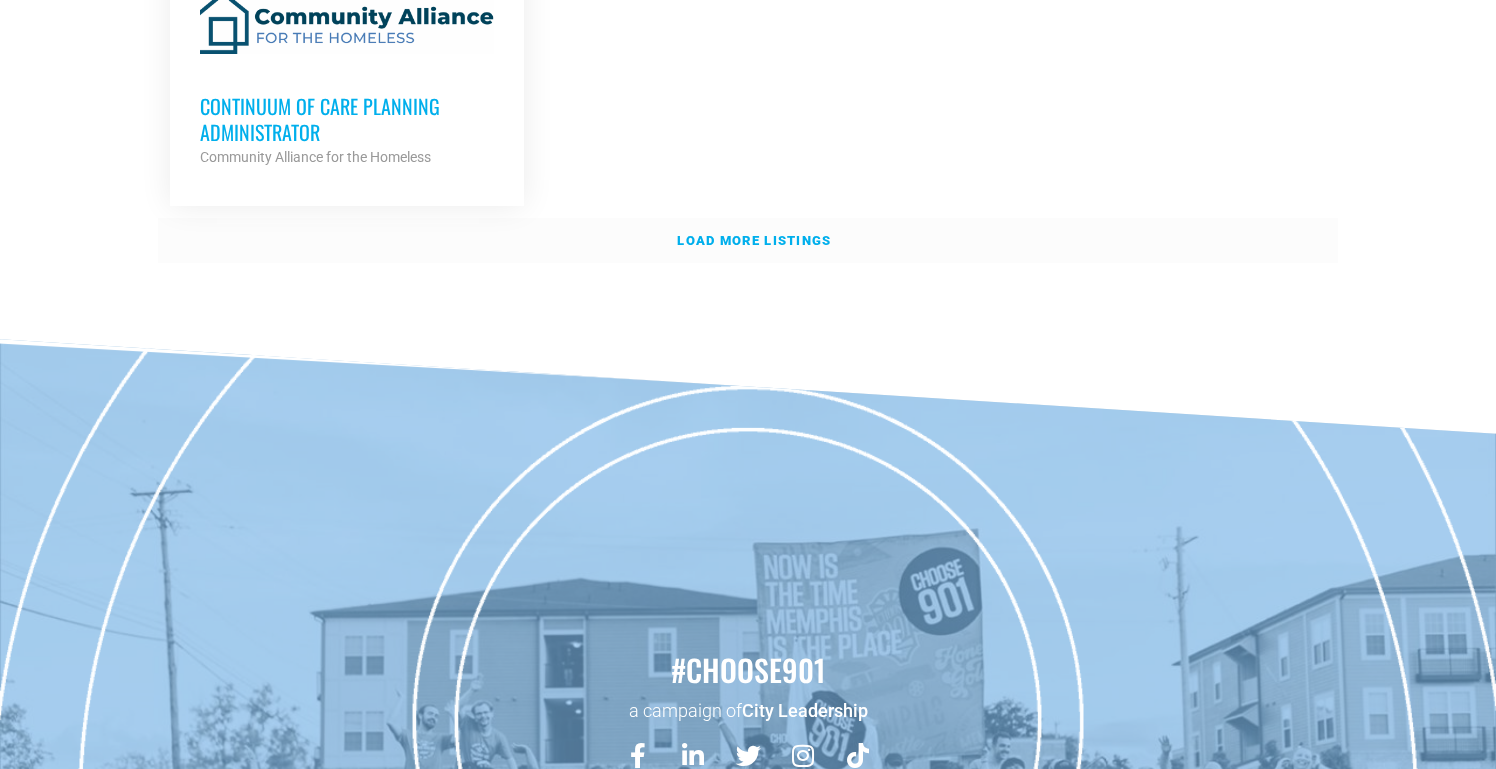 click on "Load more listings" at bounding box center [754, 240] 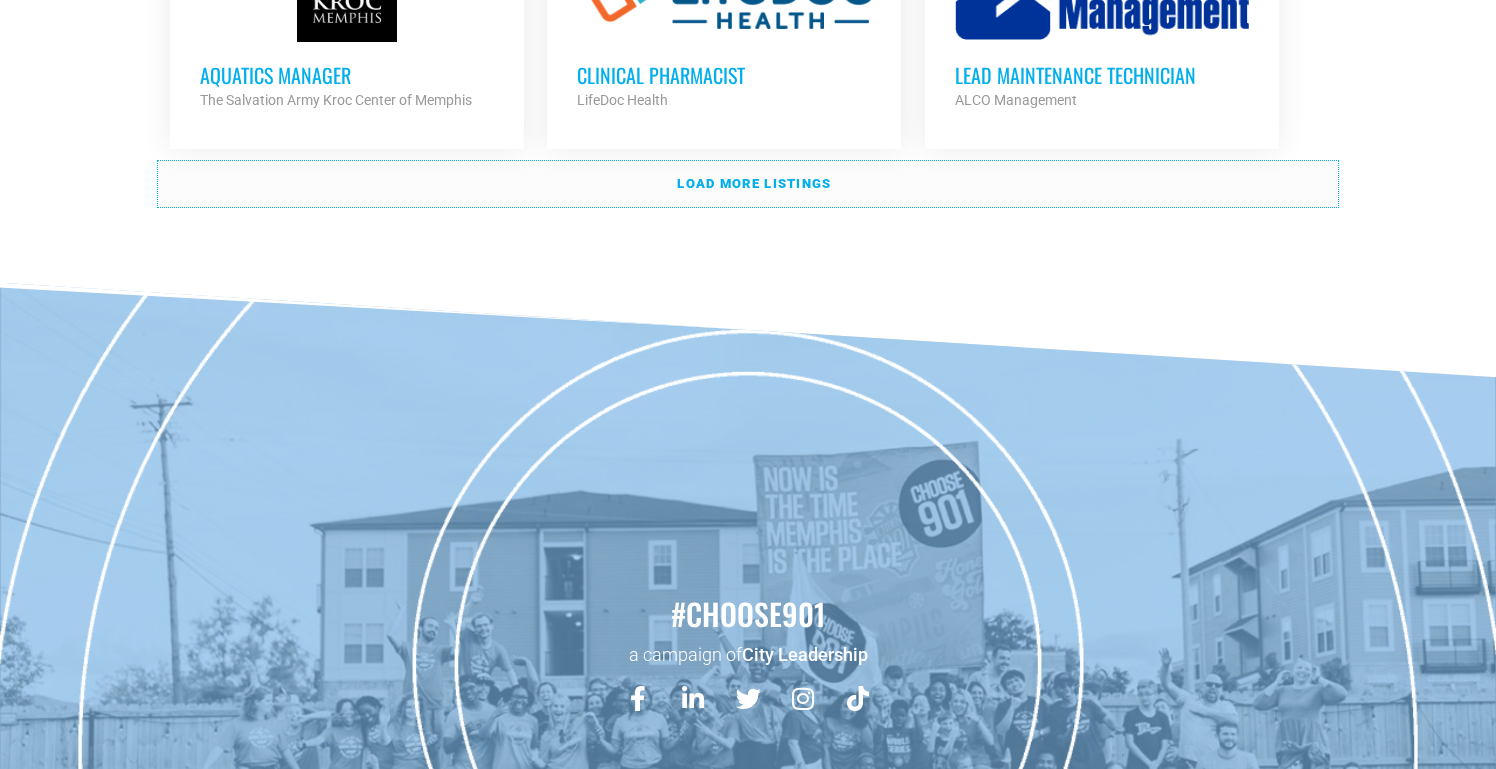scroll, scrollTop: 6754, scrollLeft: 0, axis: vertical 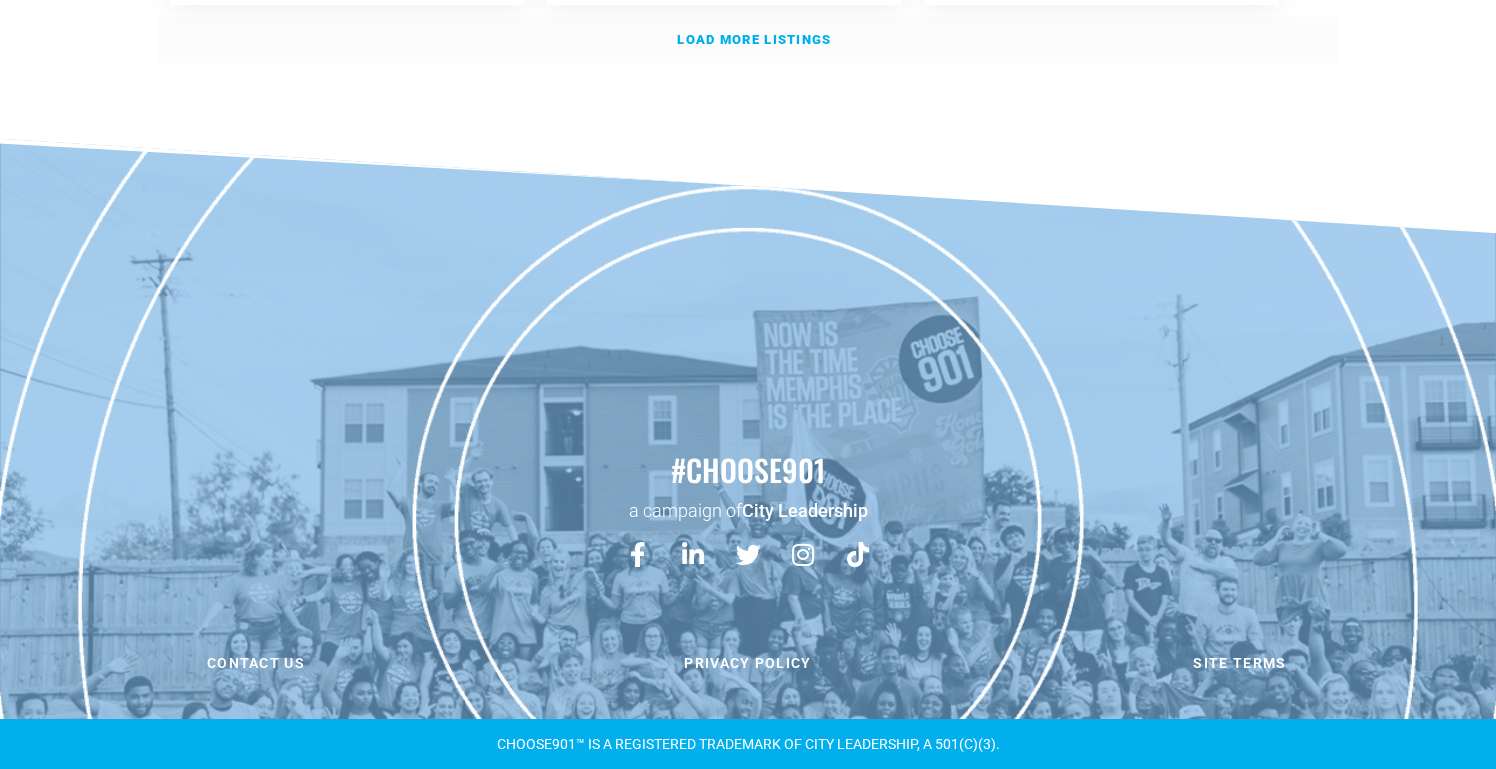 click on "Load more listings" at bounding box center (748, 40) 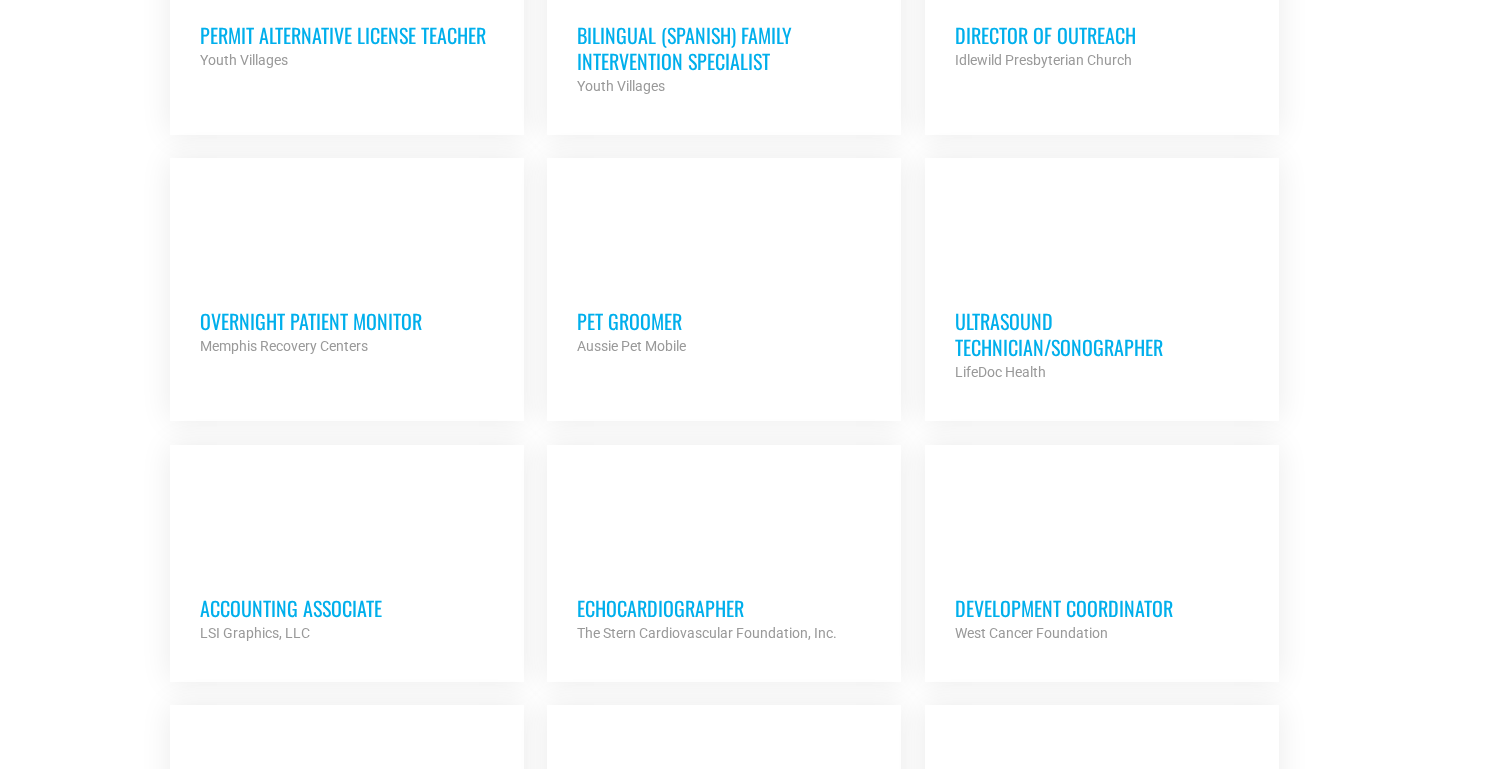 scroll, scrollTop: 7262, scrollLeft: 0, axis: vertical 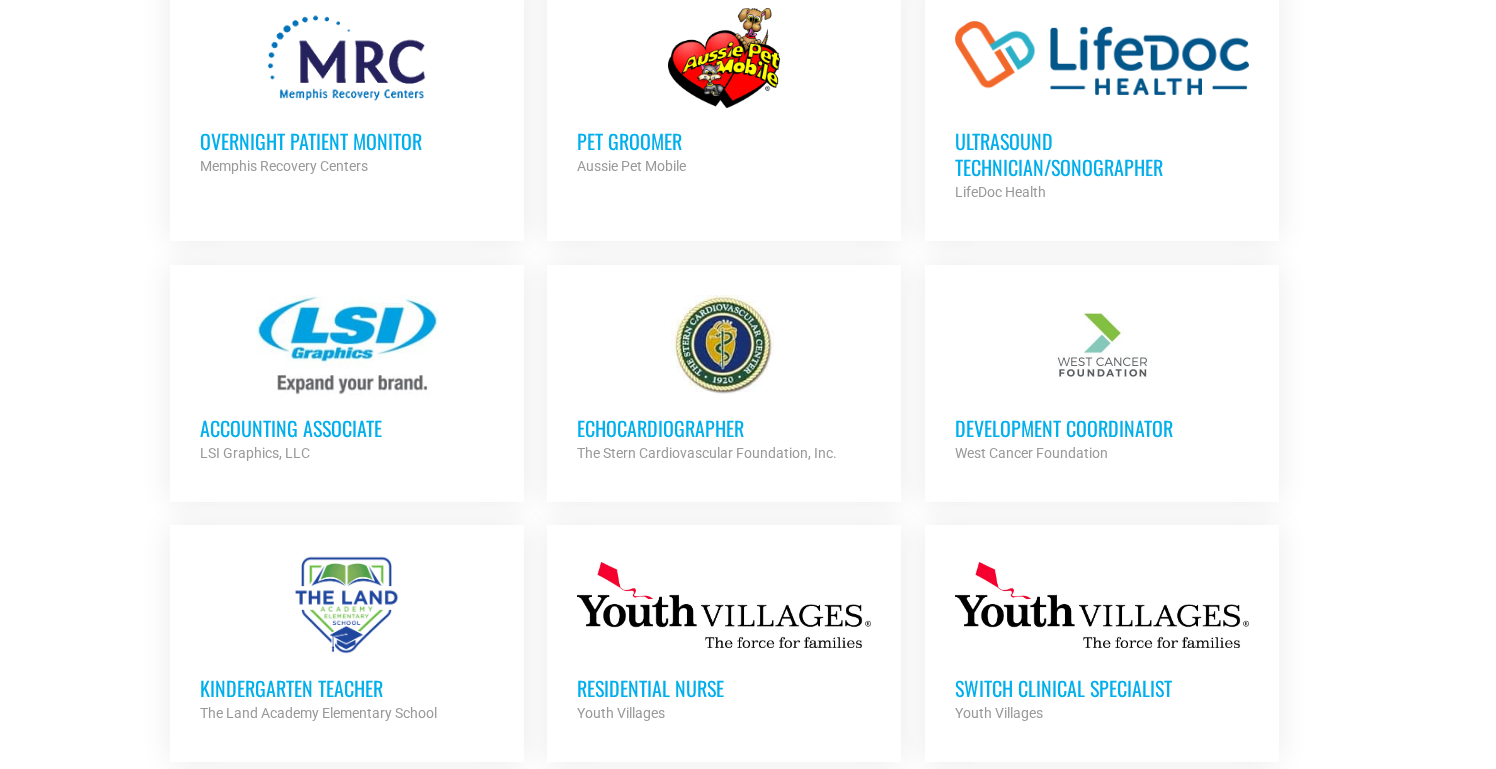 click on "Director of Outreach" at bounding box center (1102, -145) 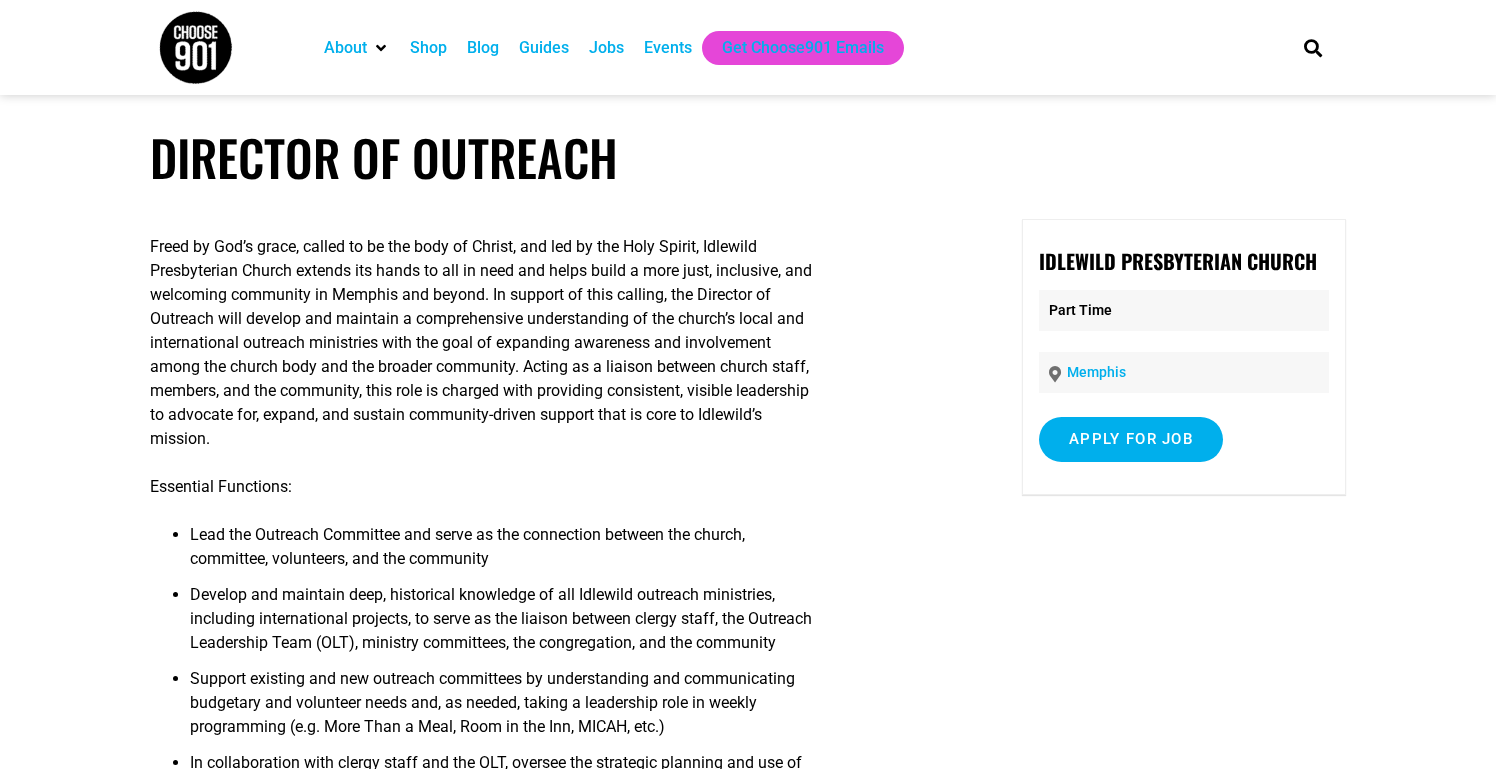 scroll, scrollTop: 0, scrollLeft: 0, axis: both 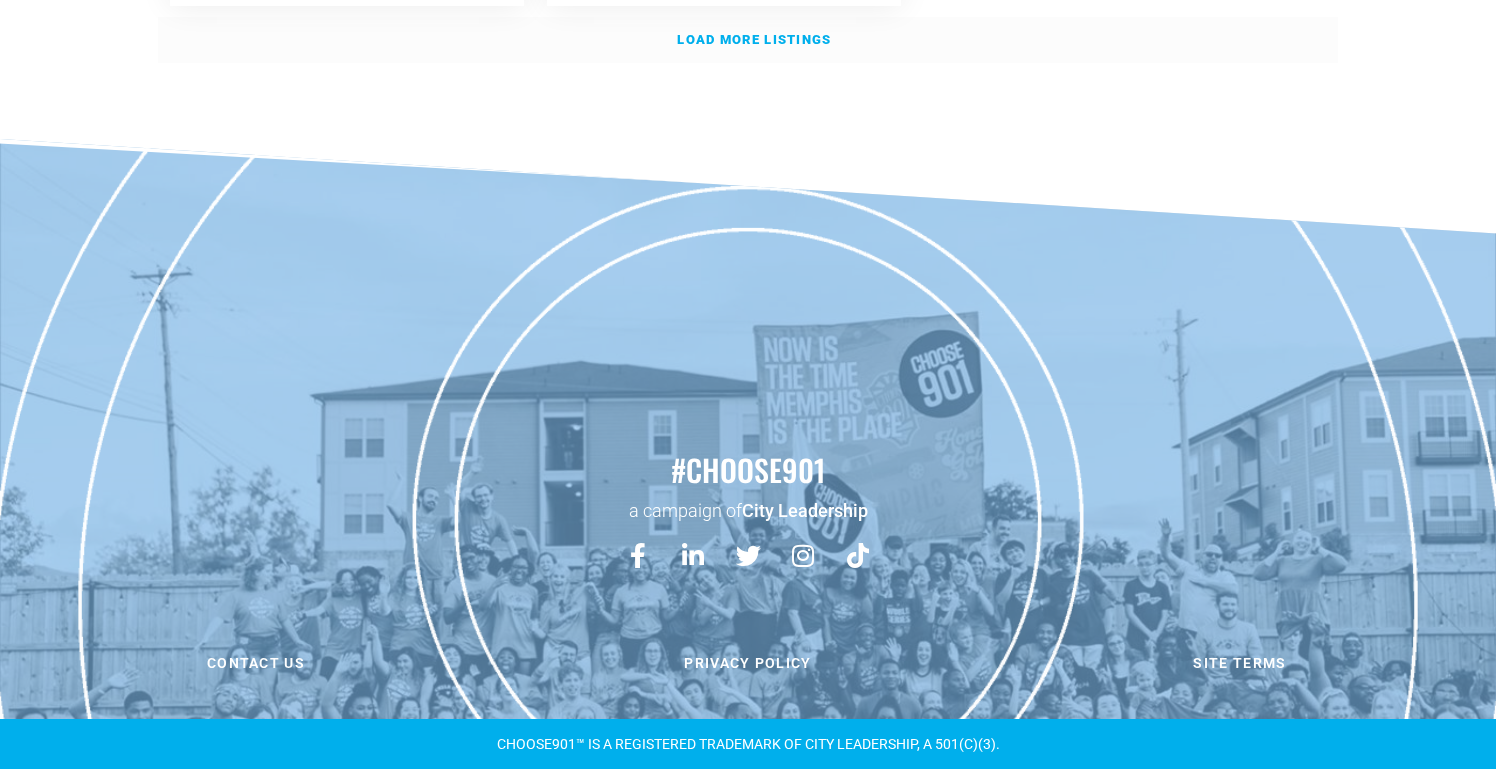 click on "Load more listings" at bounding box center [754, 39] 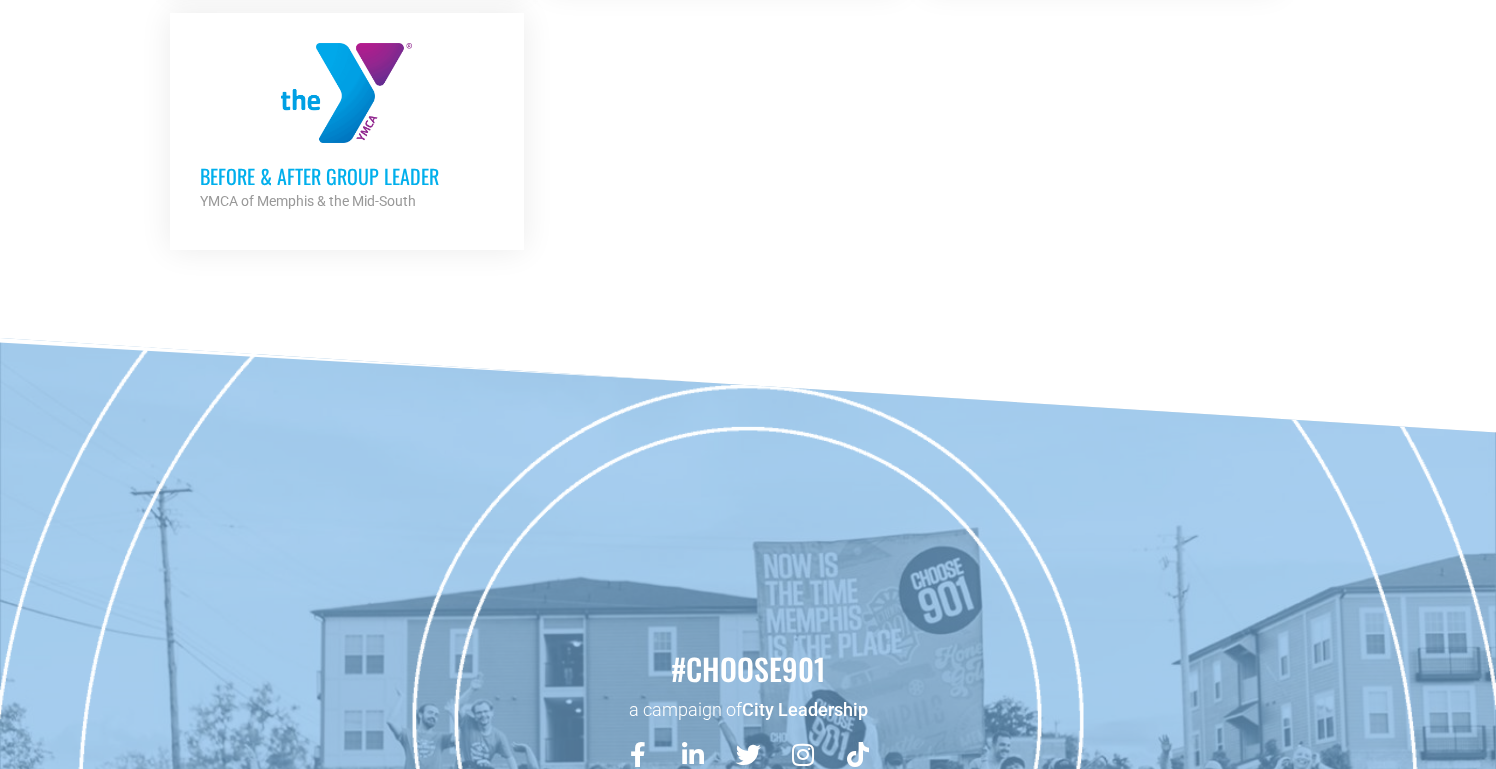 scroll, scrollTop: 9424, scrollLeft: 0, axis: vertical 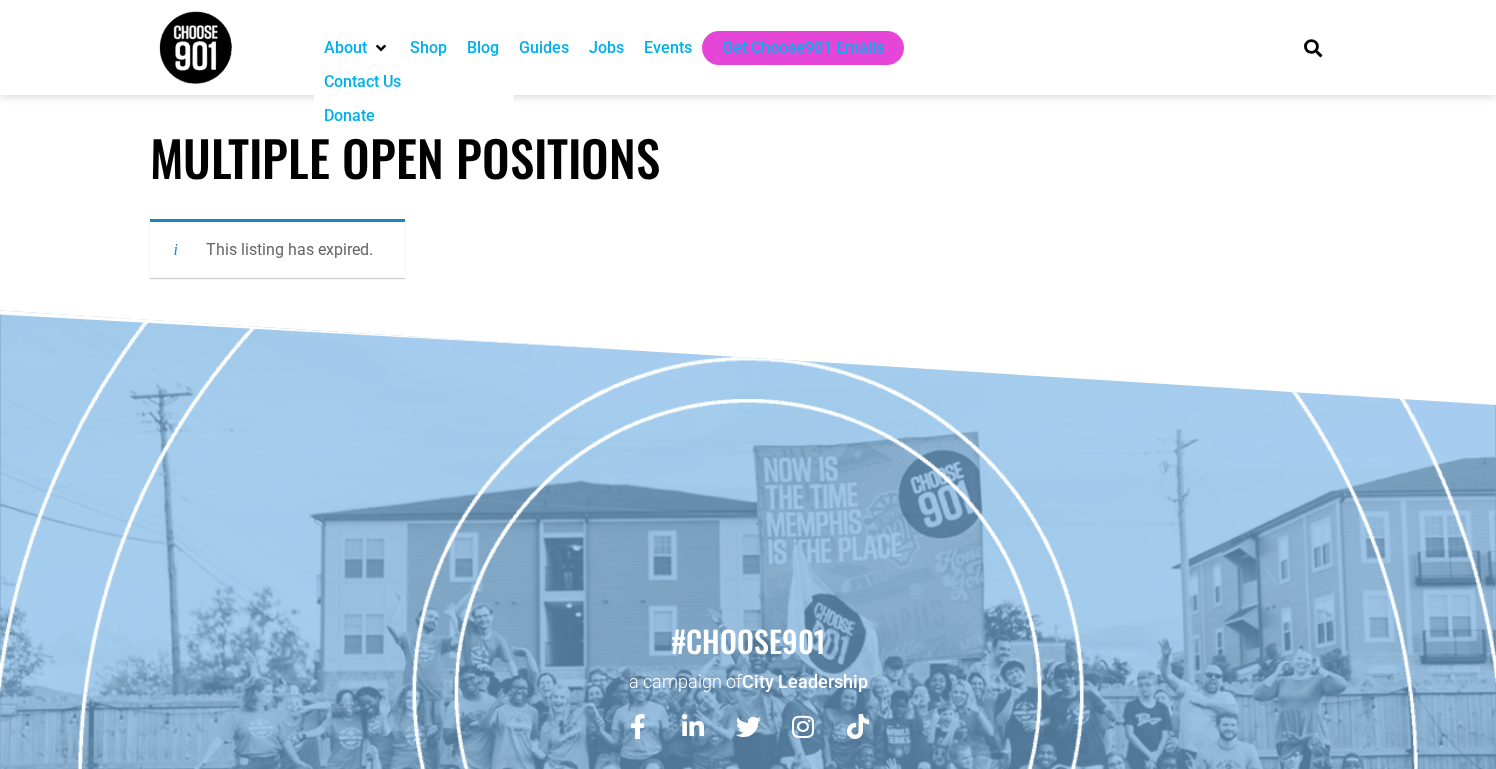 click on "This listing has expired." at bounding box center [277, 248] 